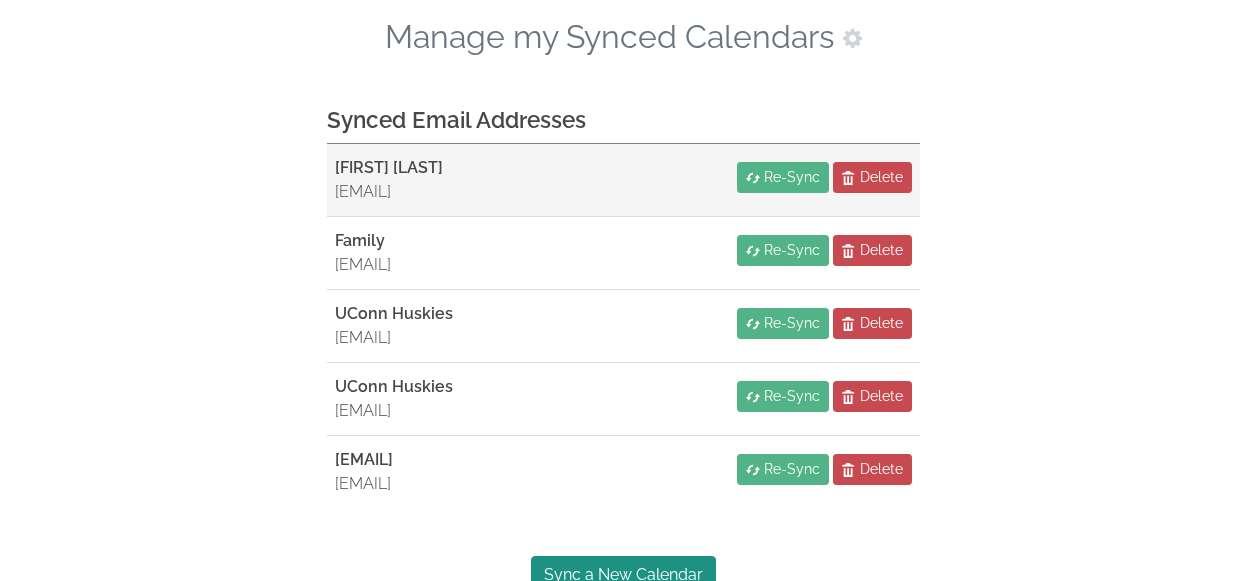 scroll, scrollTop: 165, scrollLeft: 0, axis: vertical 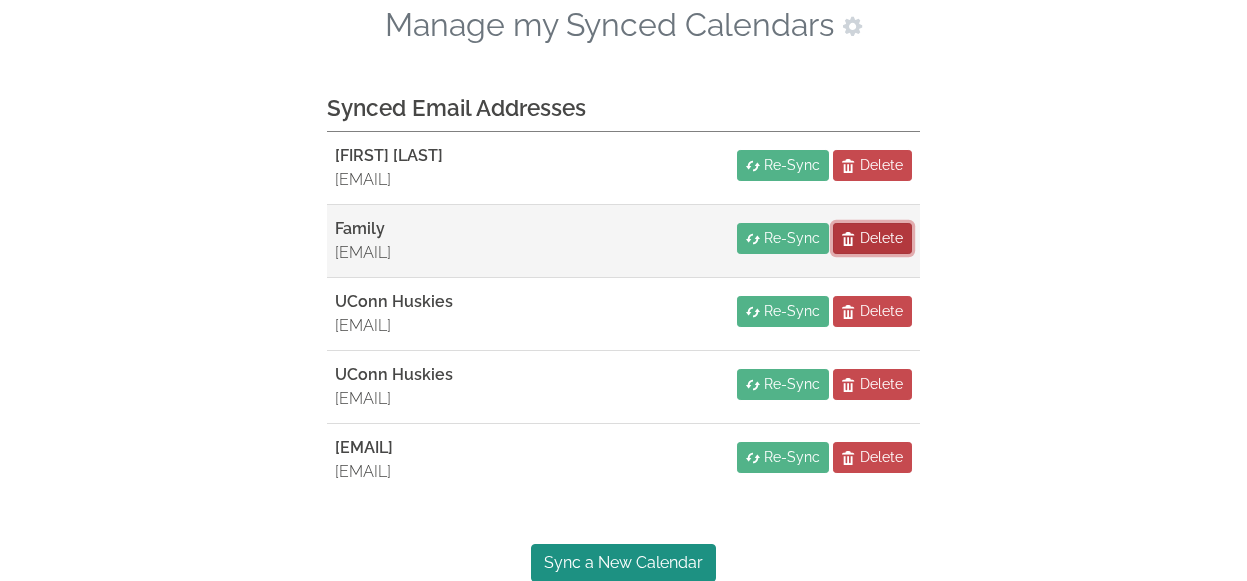 click on "Delete" at bounding box center (881, 238) 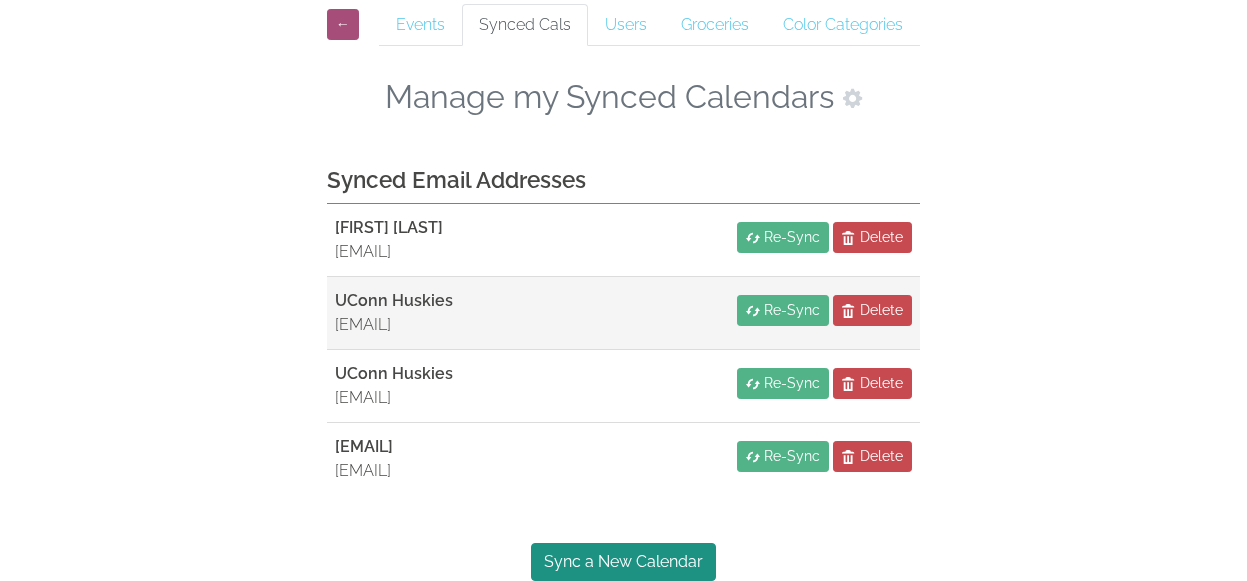 scroll, scrollTop: 92, scrollLeft: 0, axis: vertical 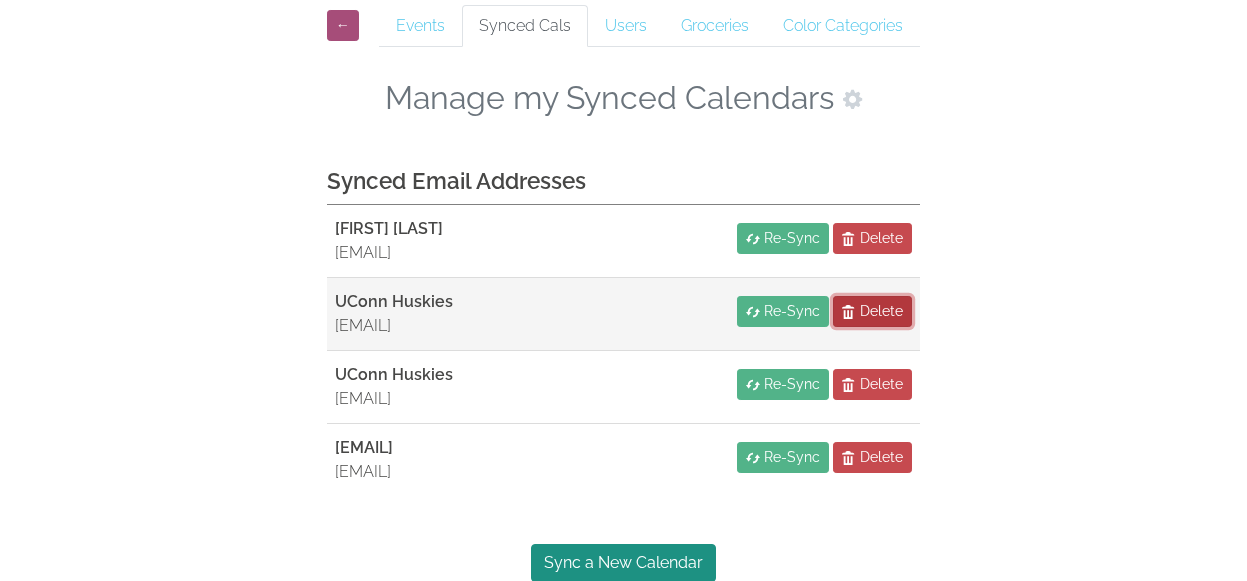 click on "Delete" at bounding box center (881, 311) 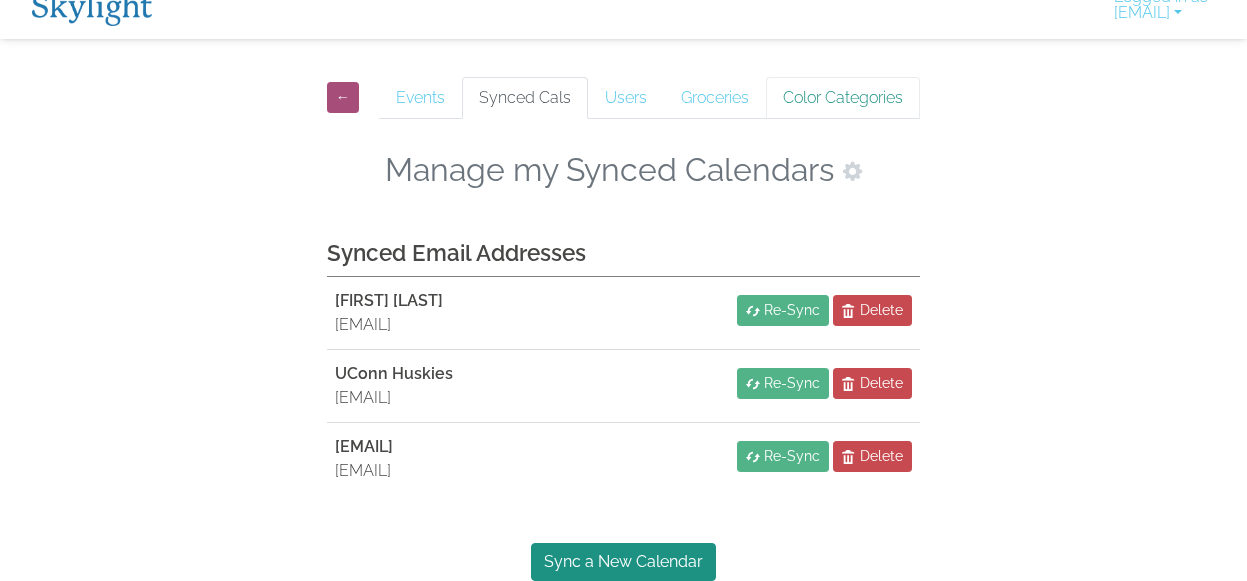 scroll, scrollTop: 19, scrollLeft: 0, axis: vertical 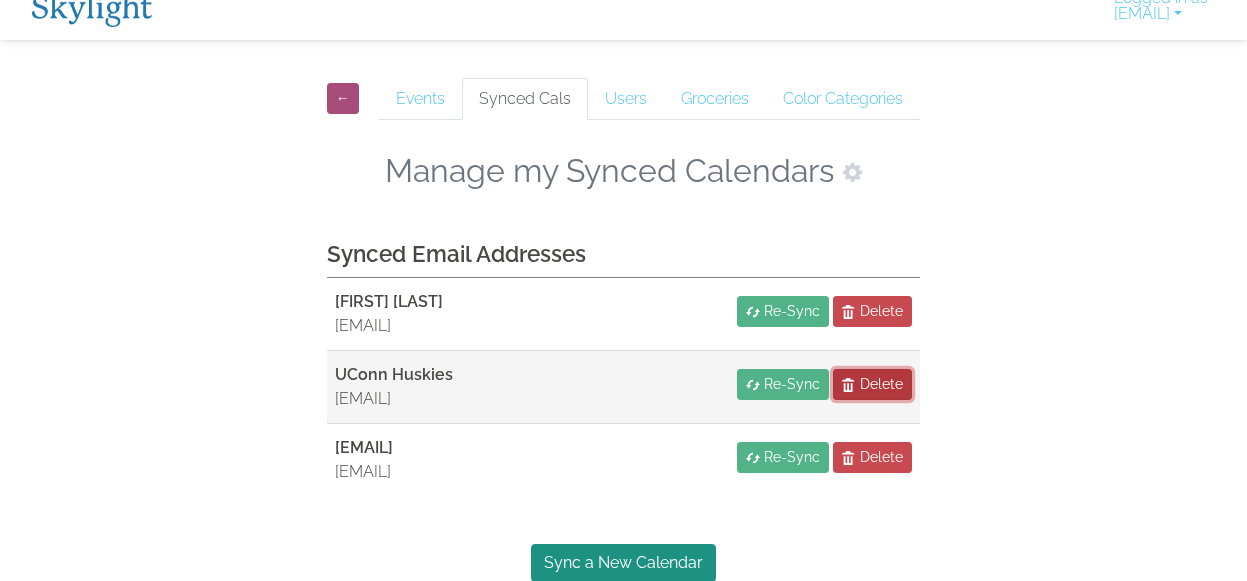 click on "Delete" at bounding box center [881, 384] 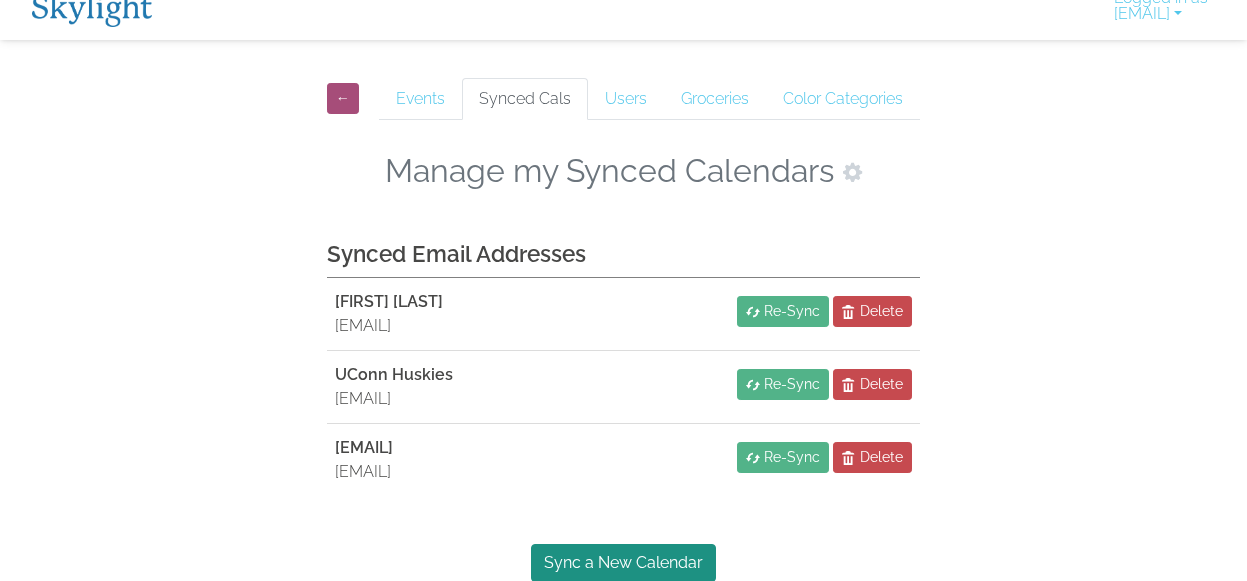 scroll, scrollTop: 0, scrollLeft: 0, axis: both 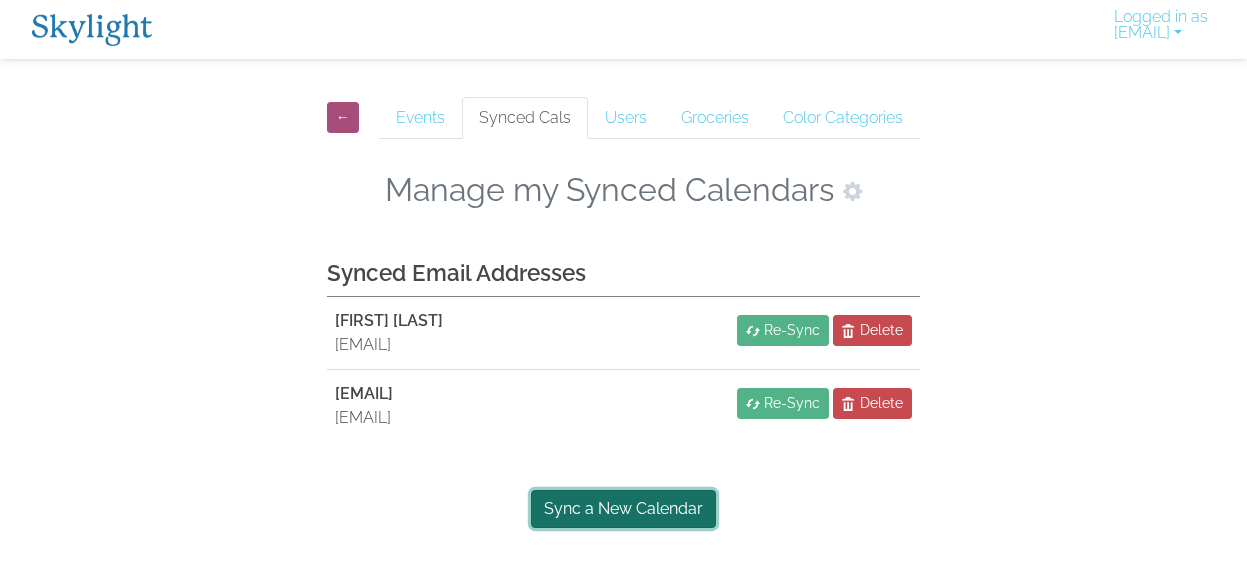 click on "Sync a New Calendar" at bounding box center [623, 509] 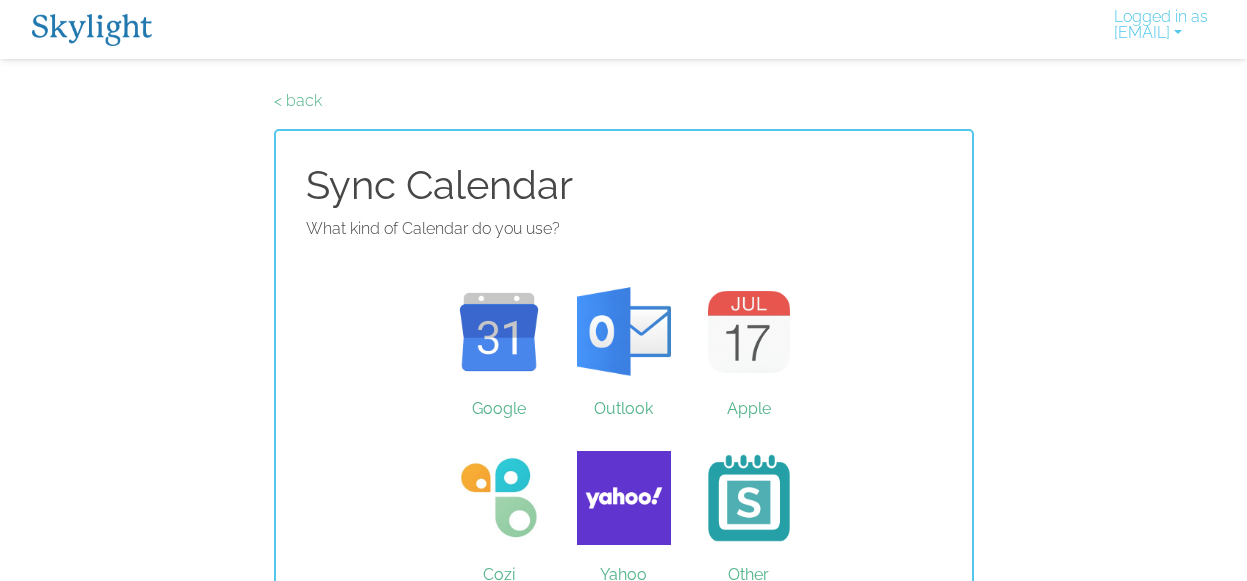 scroll, scrollTop: 0, scrollLeft: 0, axis: both 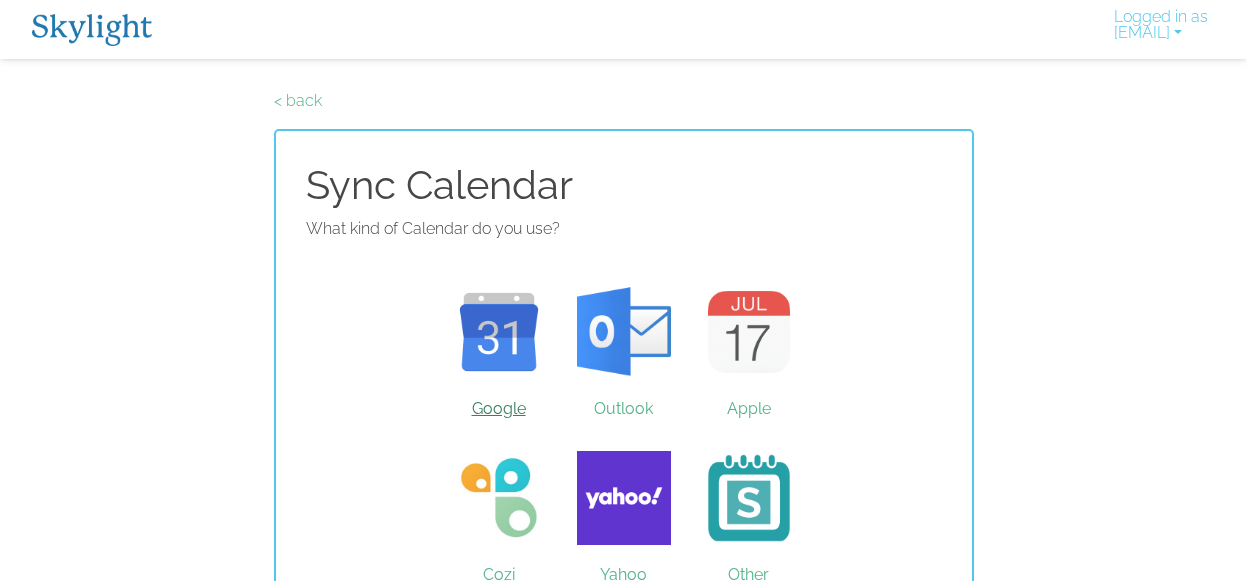 click on "Google" at bounding box center (498, 332) 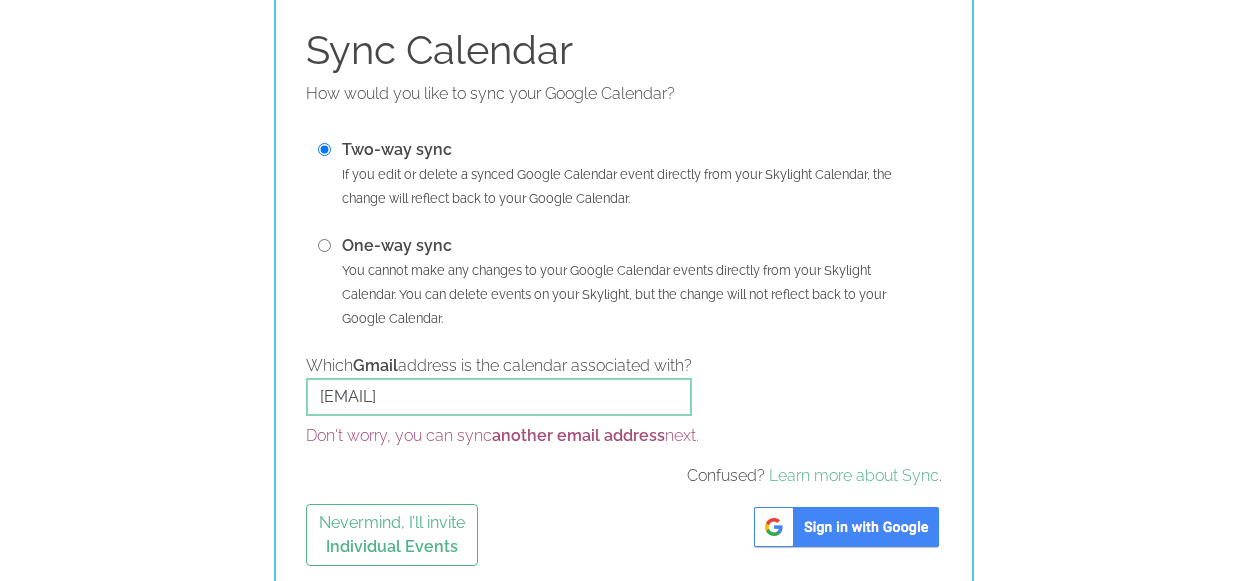 scroll, scrollTop: 152, scrollLeft: 0, axis: vertical 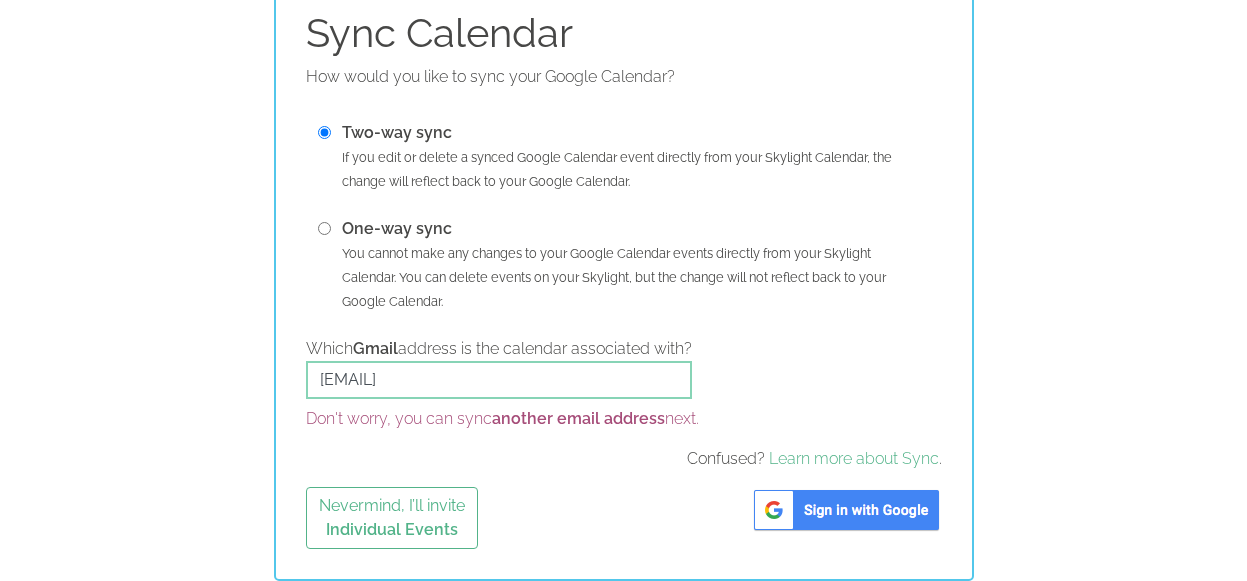 click at bounding box center [846, 510] 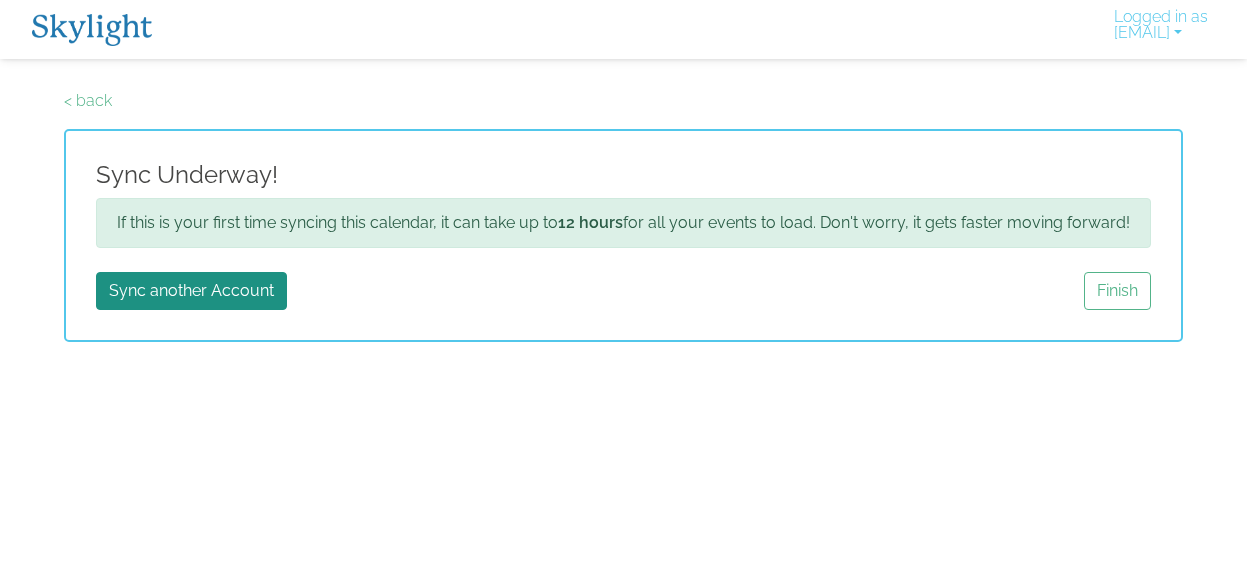 scroll, scrollTop: 0, scrollLeft: 0, axis: both 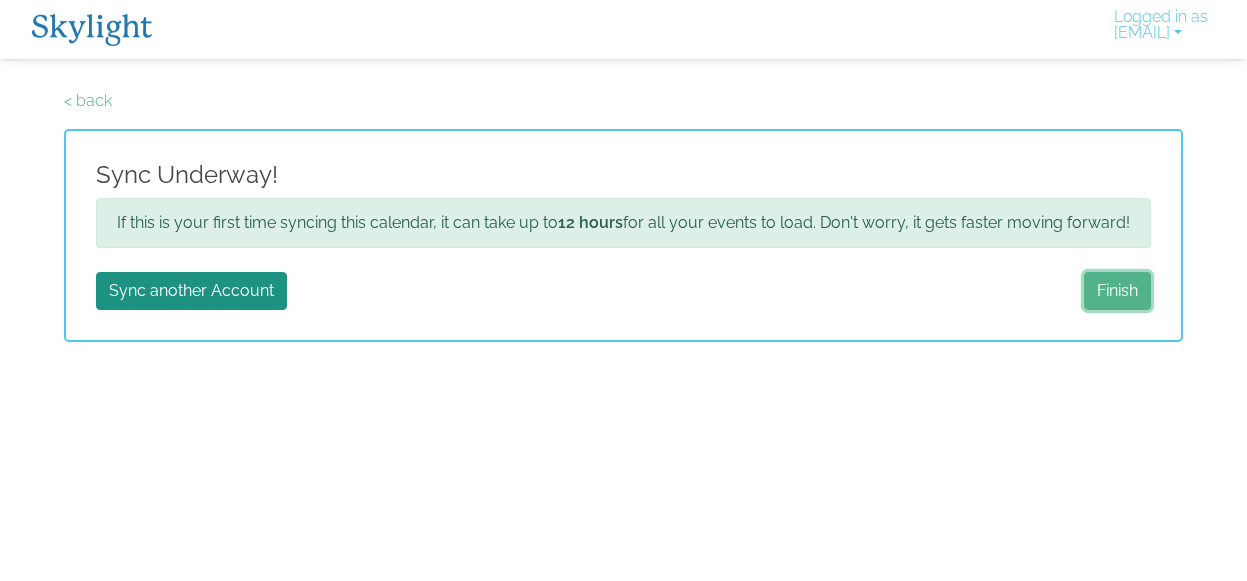 click on "Finish" at bounding box center [1117, 291] 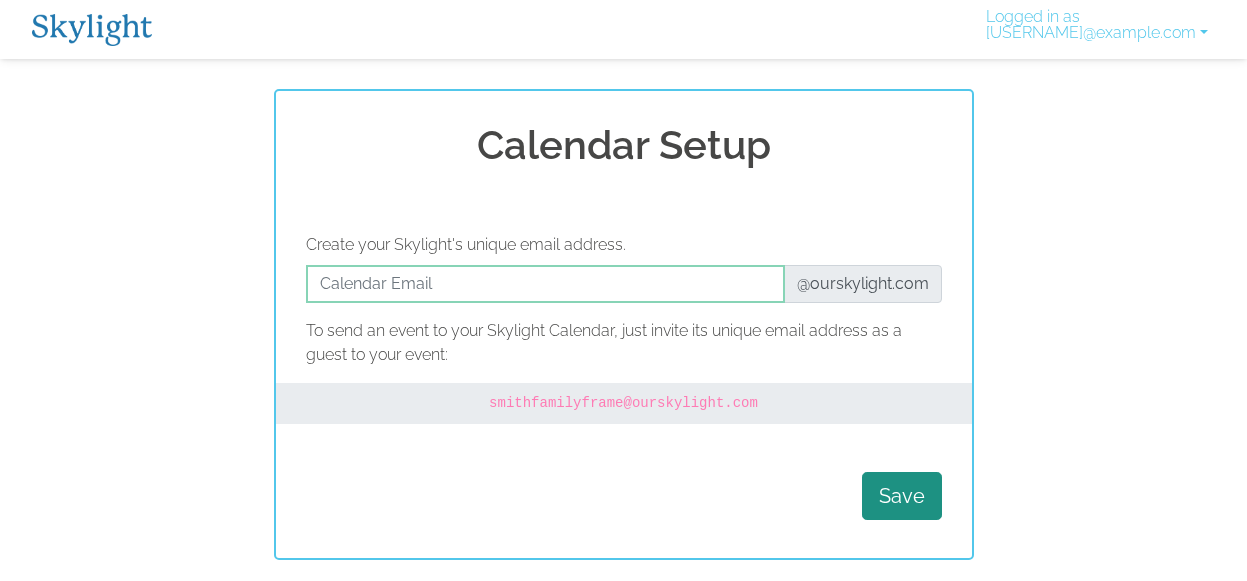 scroll, scrollTop: 0, scrollLeft: 0, axis: both 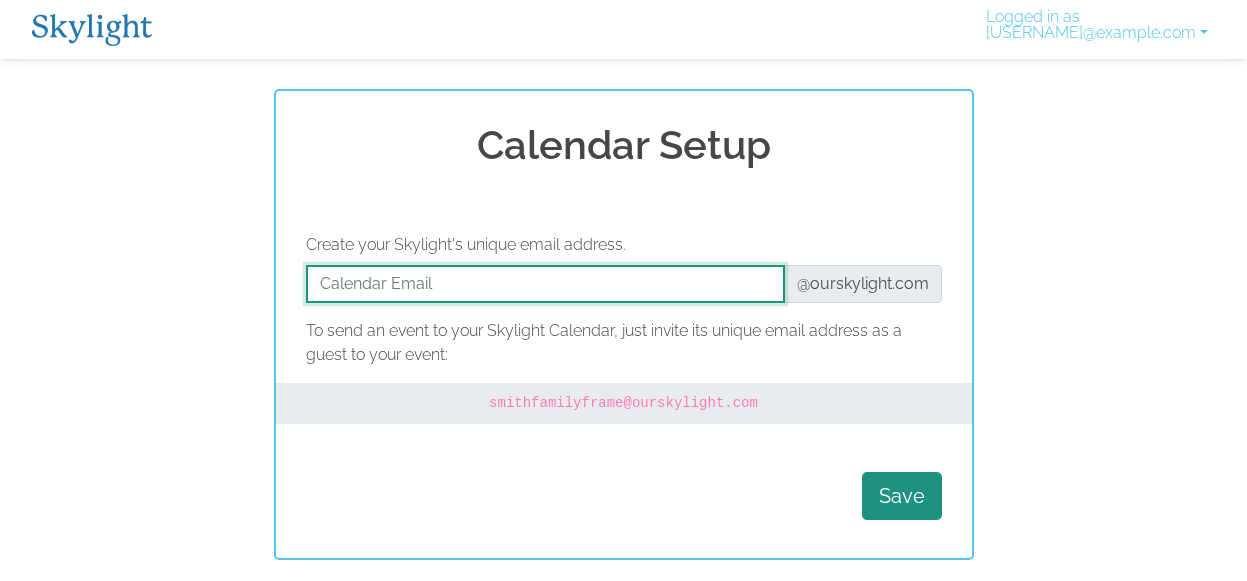 click at bounding box center (545, 284) 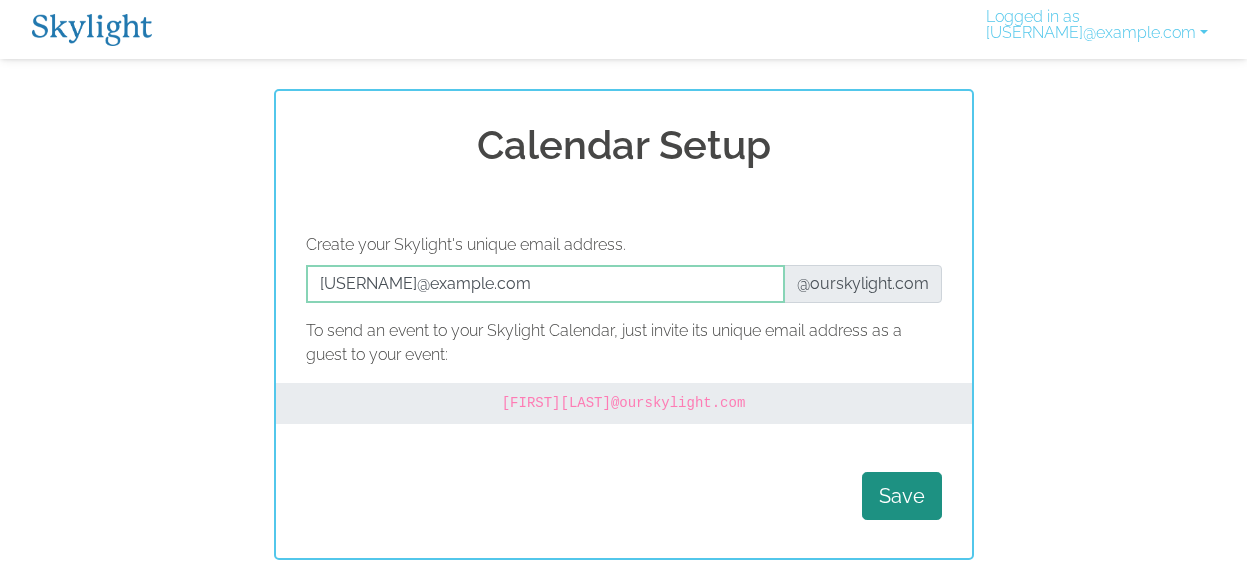 click at bounding box center [92, 30] 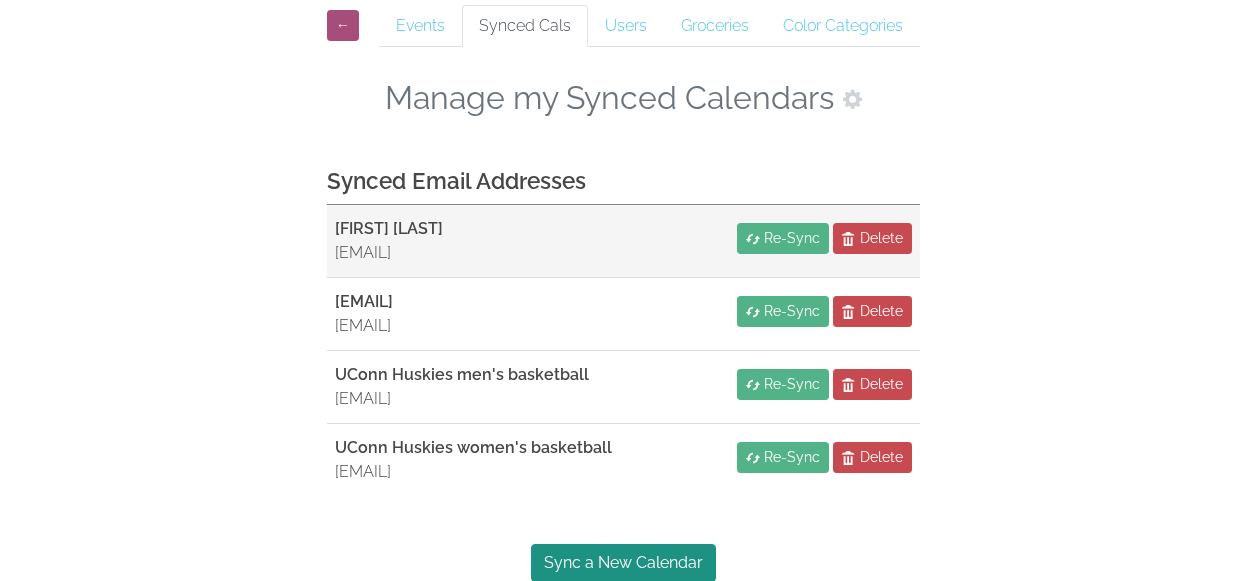 scroll, scrollTop: 0, scrollLeft: 0, axis: both 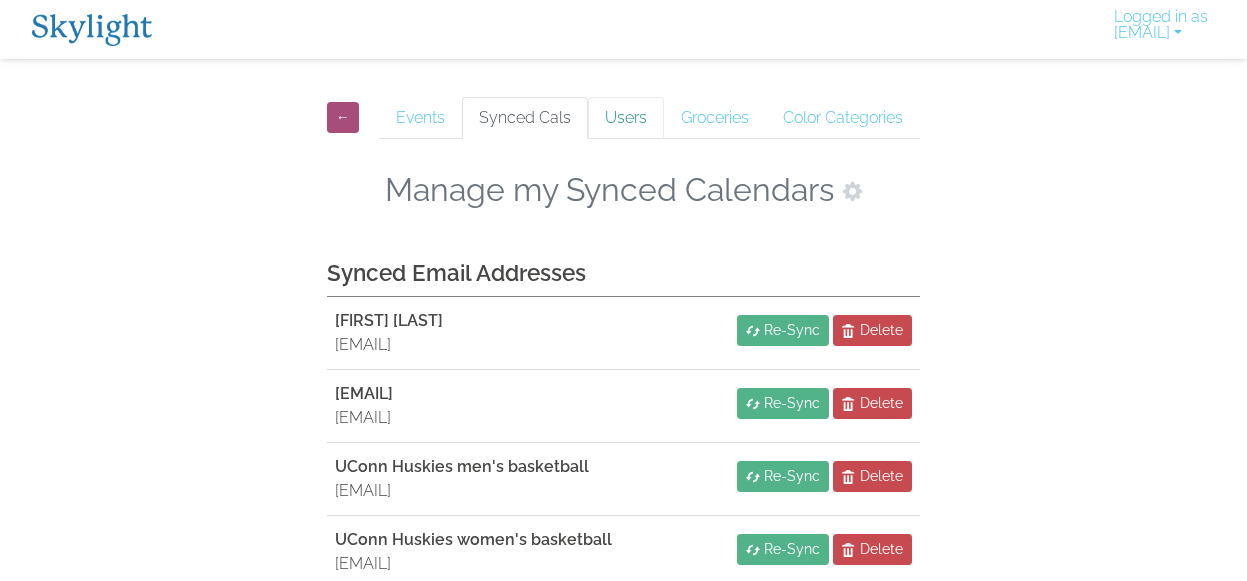 click on "Users" at bounding box center (626, 118) 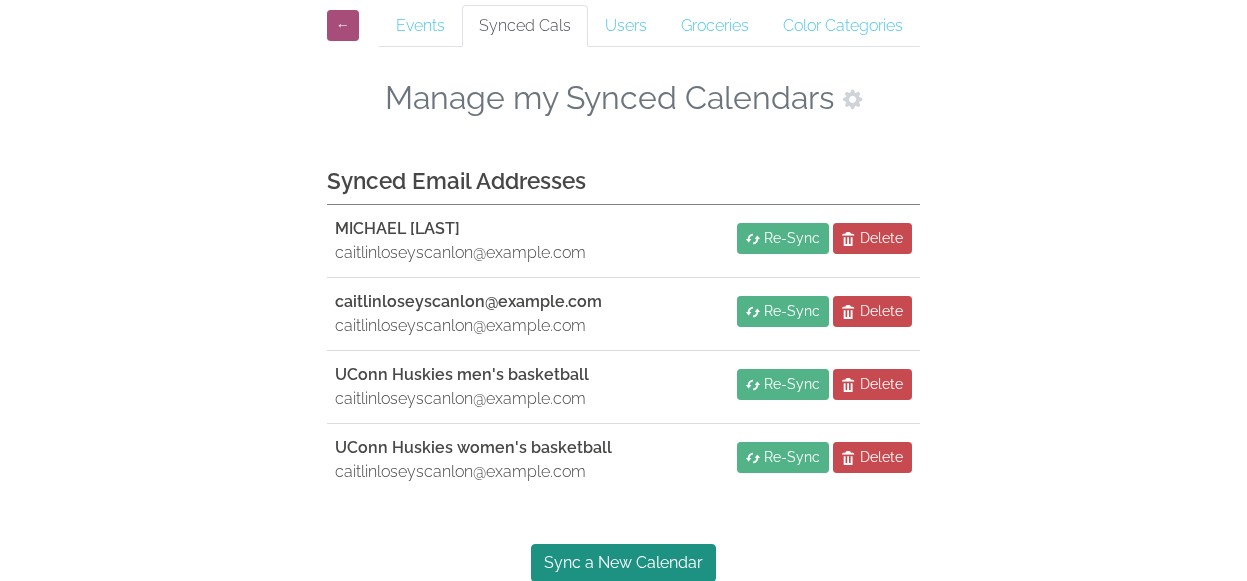 scroll, scrollTop: 0, scrollLeft: 0, axis: both 